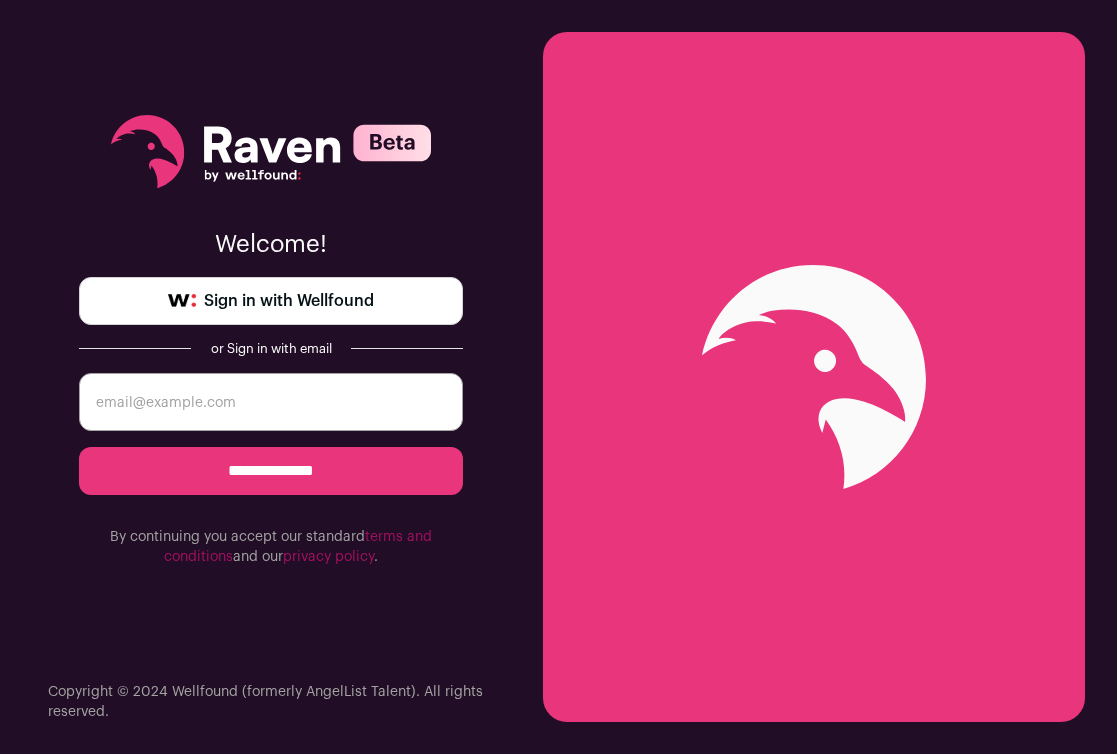 scroll, scrollTop: 0, scrollLeft: 0, axis: both 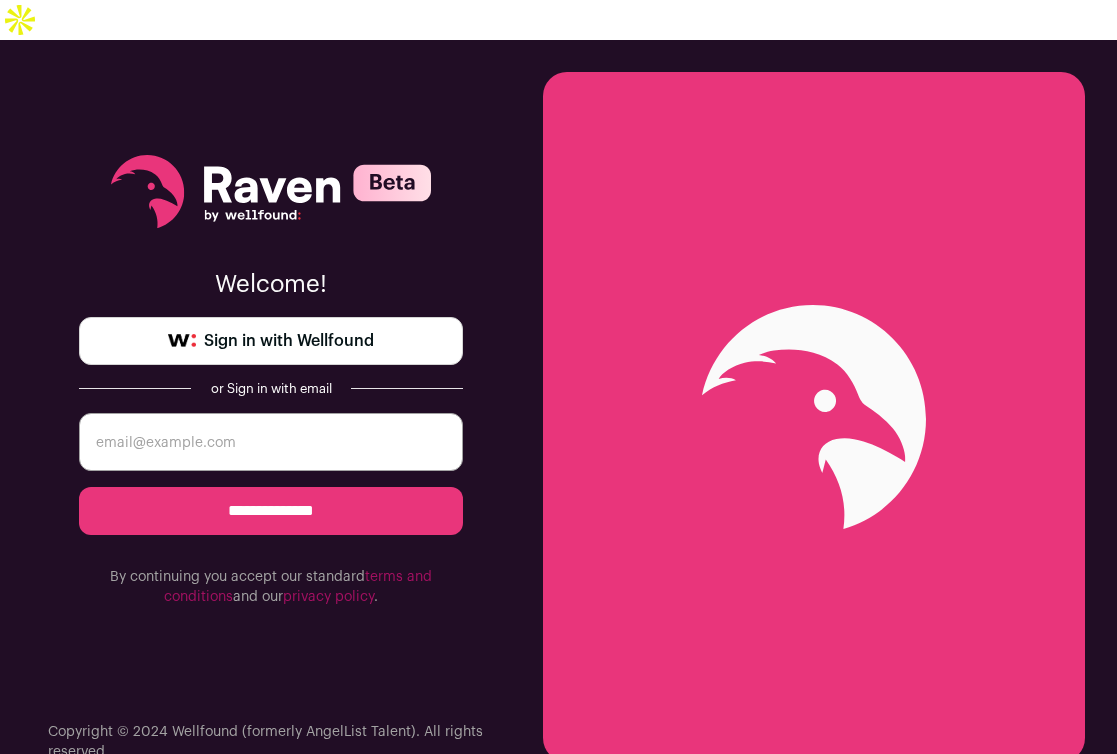 click at bounding box center [271, 442] 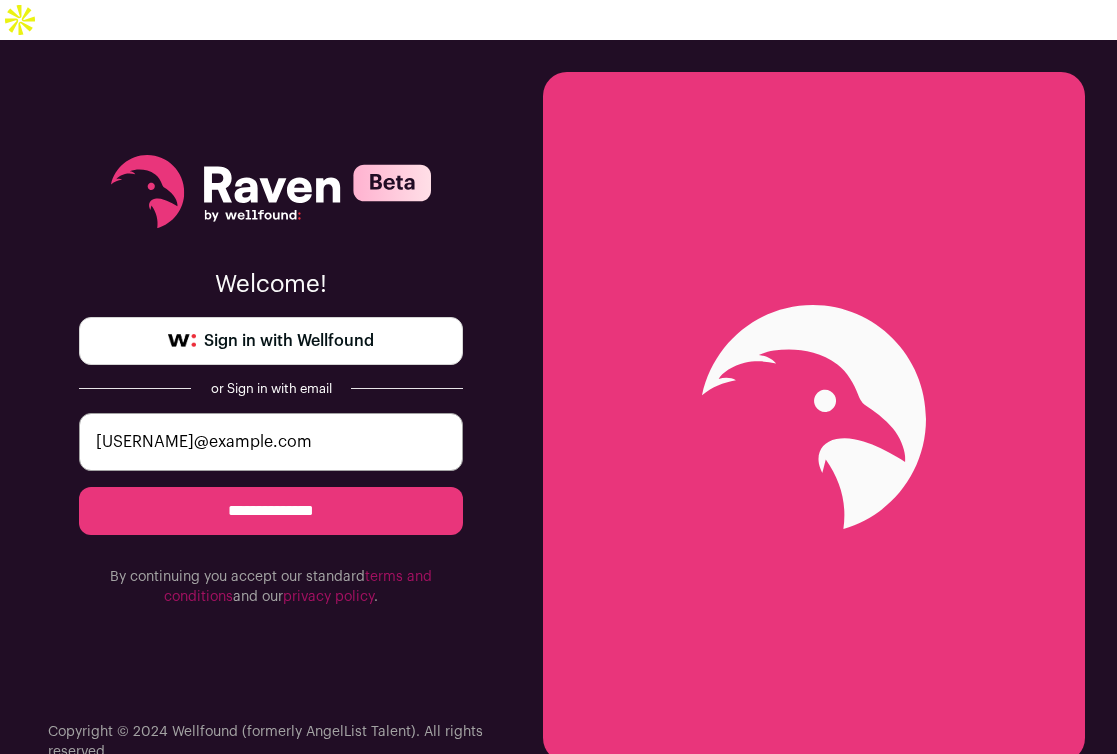 click on "Sign in with Wellfound" at bounding box center (289, 341) 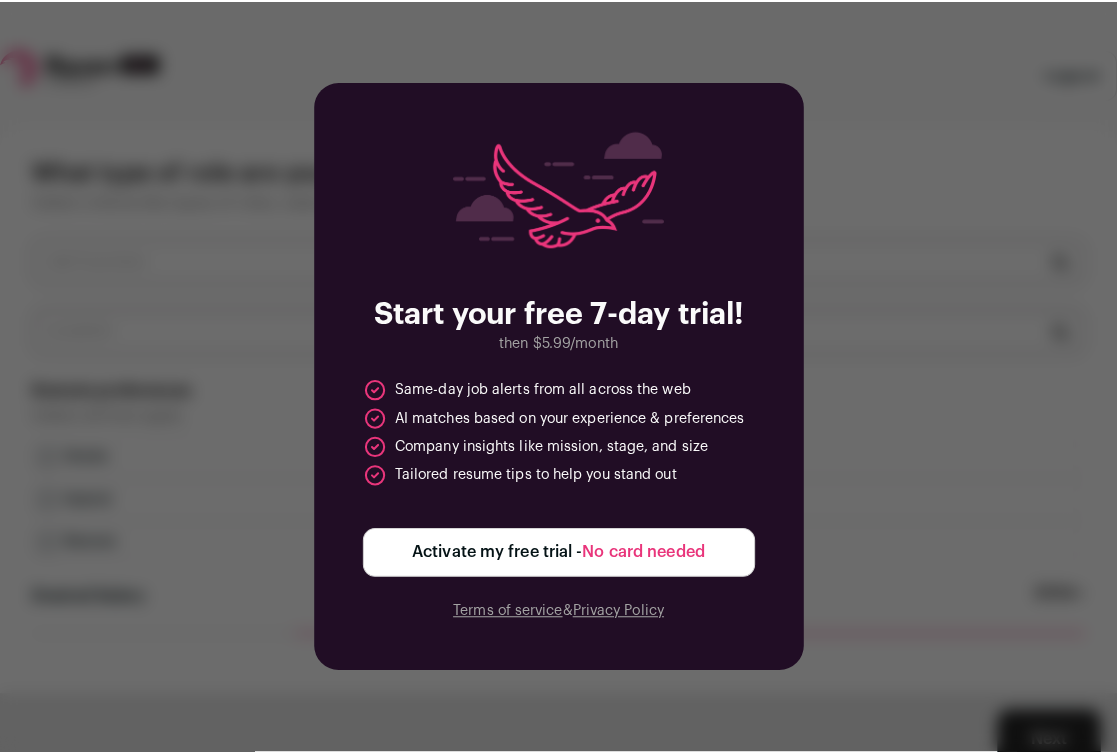 scroll, scrollTop: 0, scrollLeft: 0, axis: both 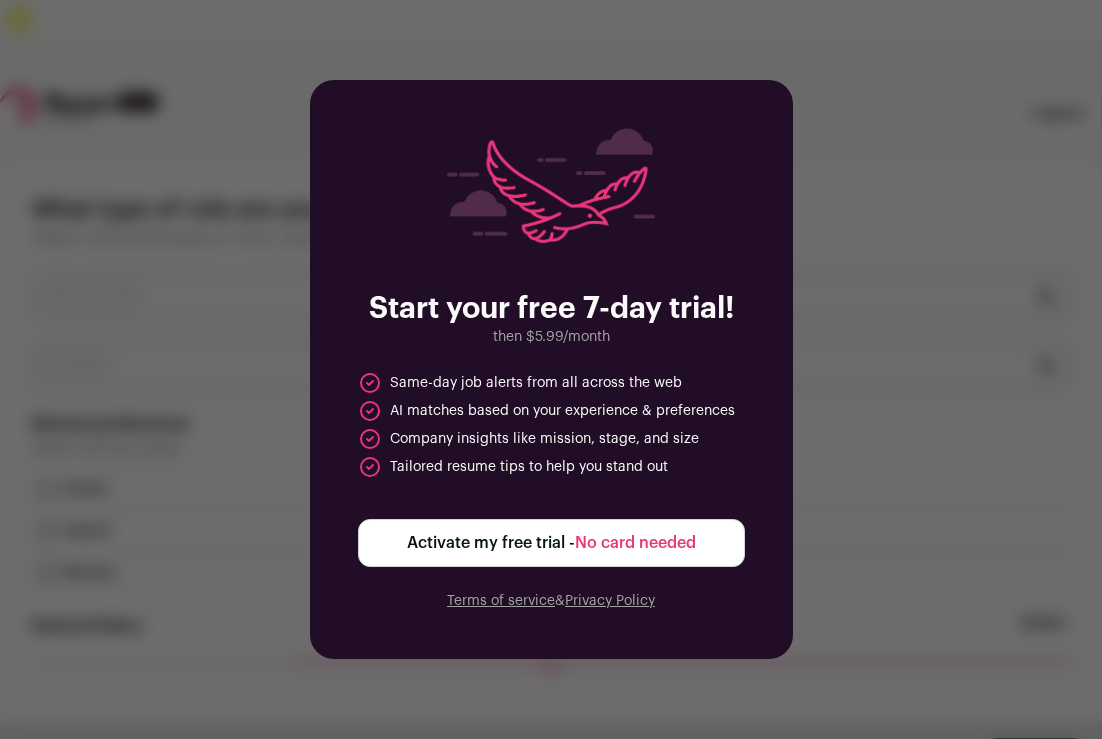 click on "Activate my free trial -
No card needed" at bounding box center [551, 543] 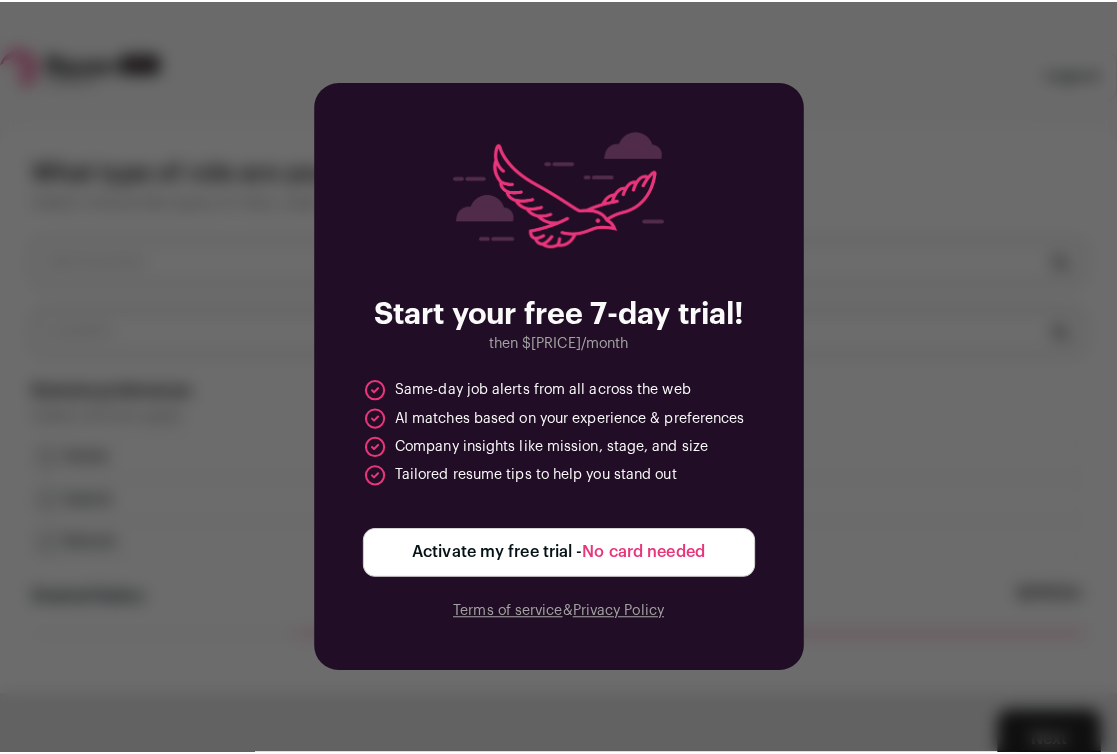 scroll, scrollTop: 0, scrollLeft: 0, axis: both 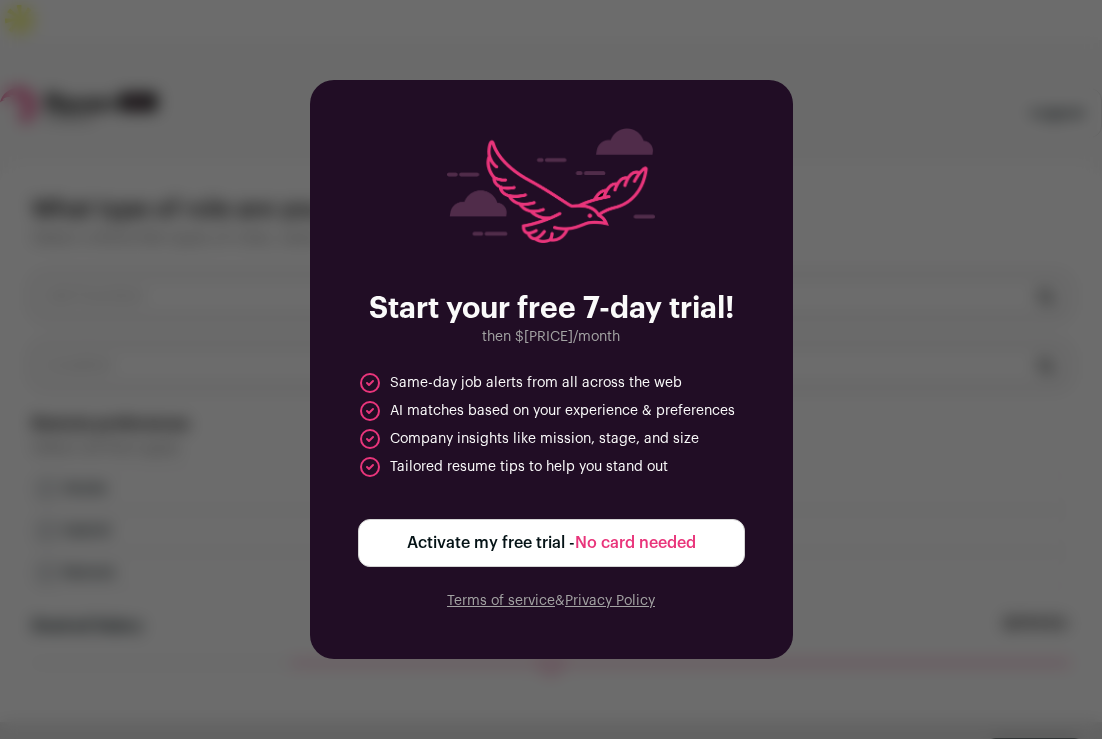 click on "Activate my free trial -
No card needed" at bounding box center [551, 543] 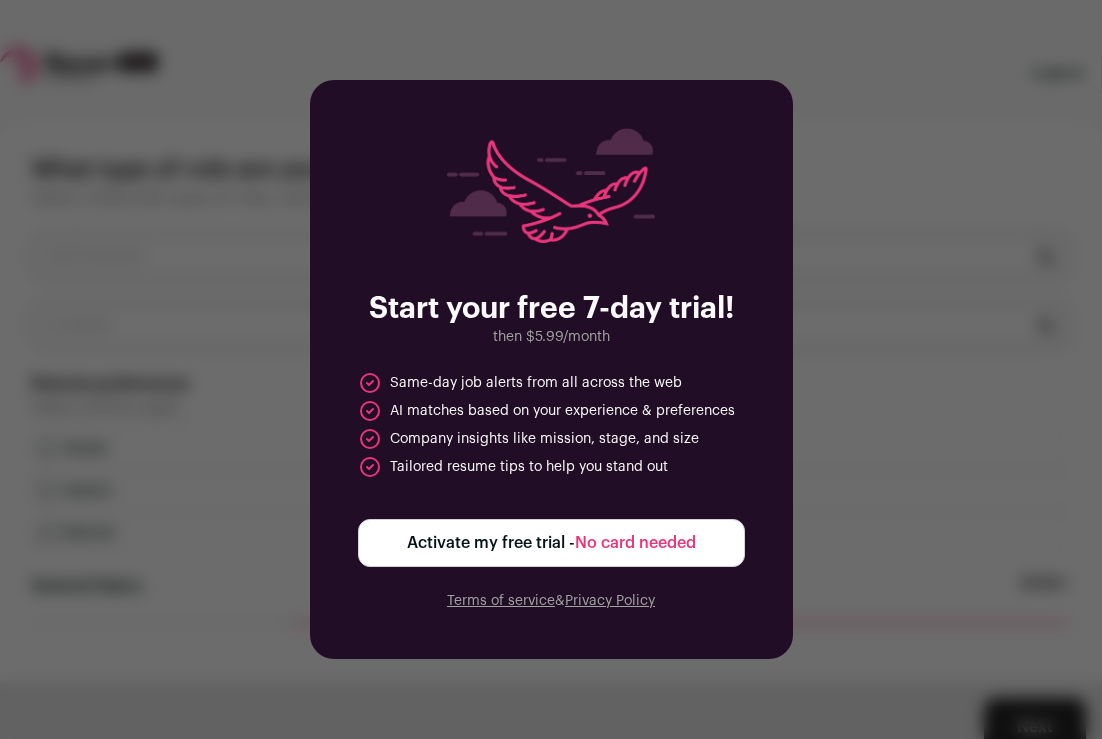 scroll, scrollTop: 0, scrollLeft: 0, axis: both 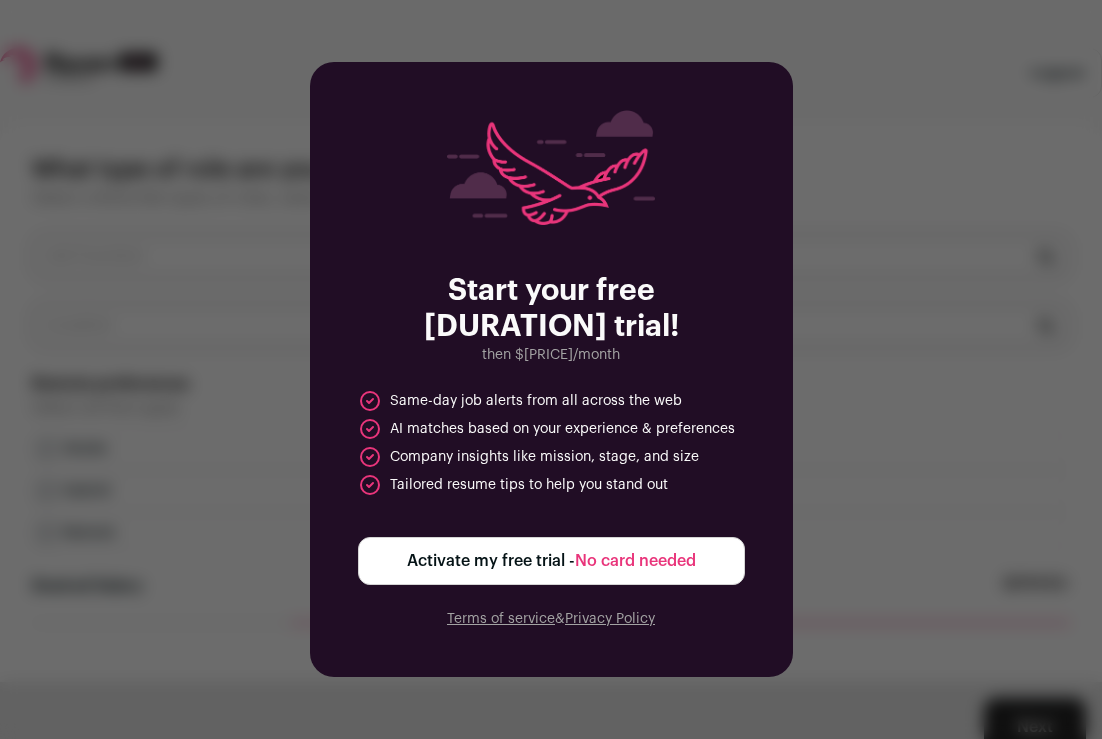 click on "No card needed" at bounding box center (635, 561) 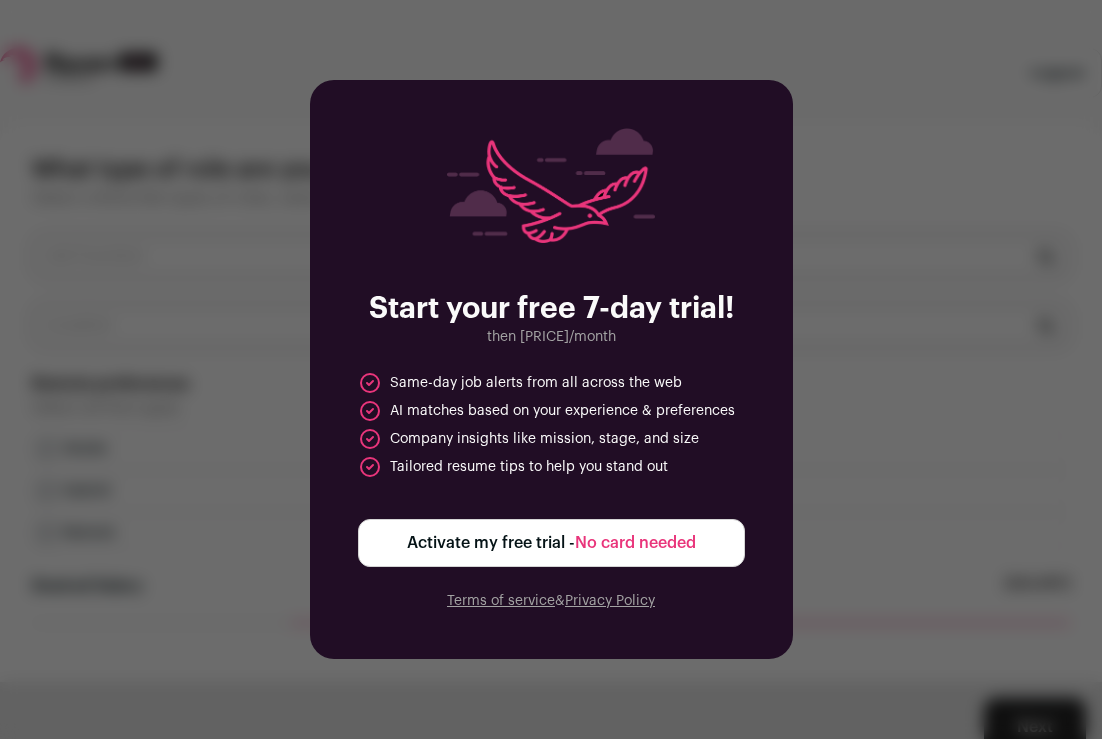 click on "No card needed" at bounding box center (635, 543) 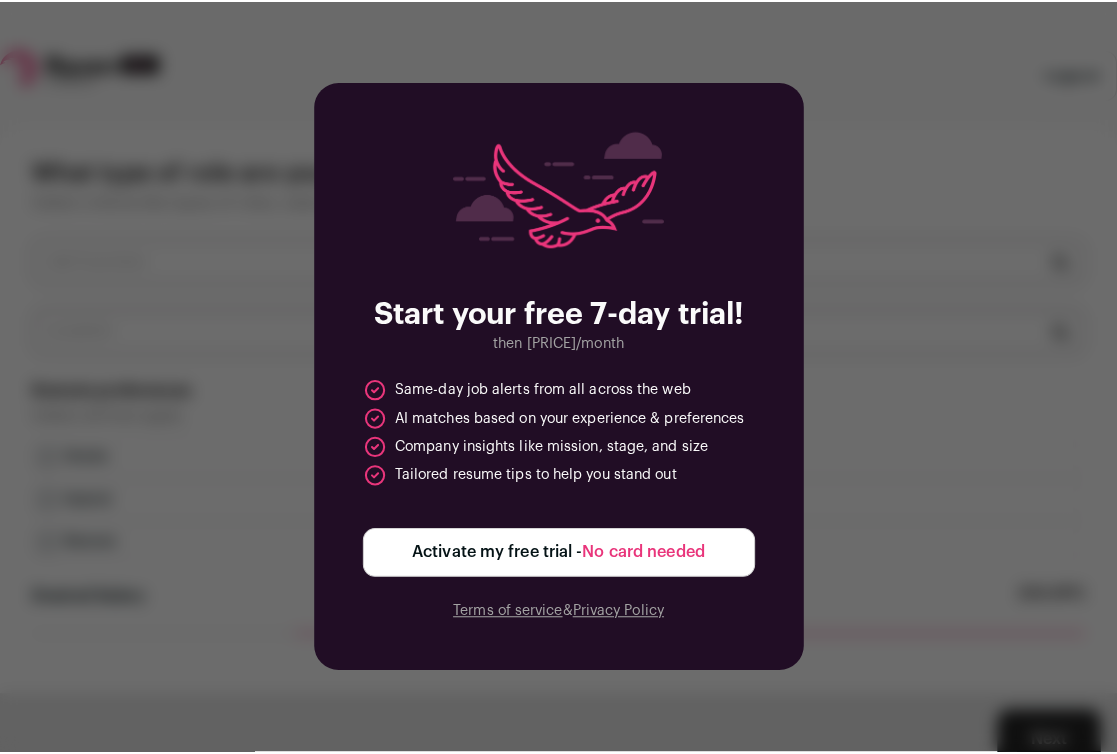 scroll, scrollTop: 0, scrollLeft: 0, axis: both 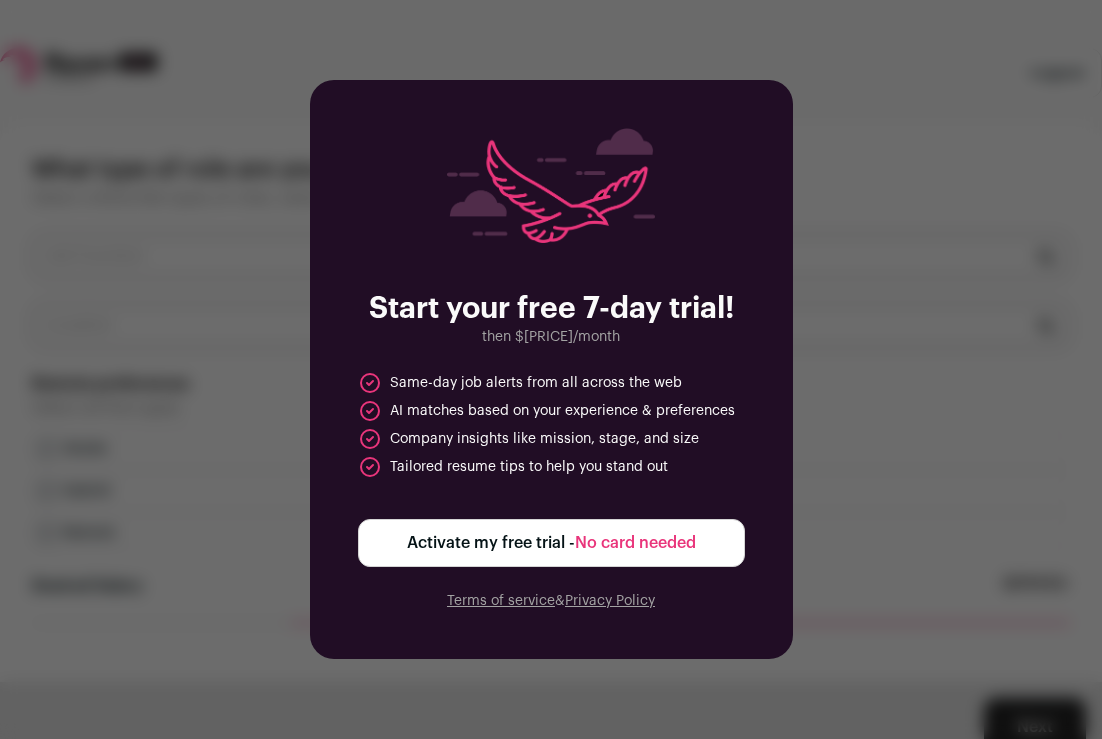 click on "No card needed" at bounding box center [635, 543] 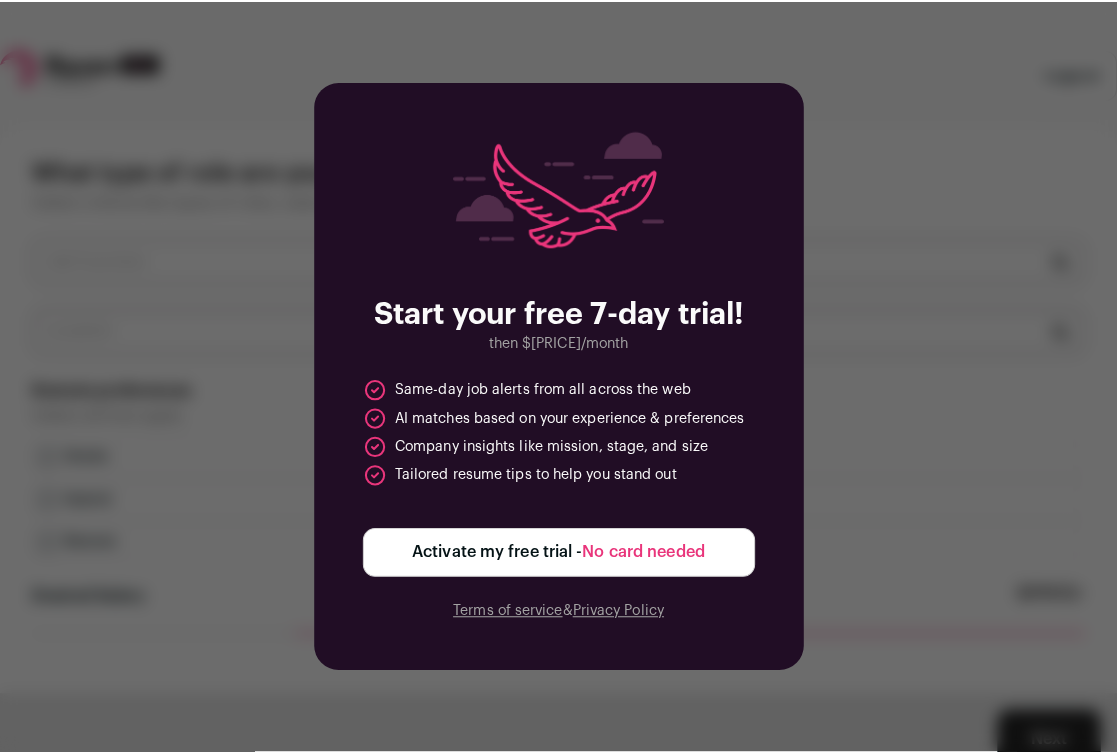 scroll, scrollTop: 0, scrollLeft: 0, axis: both 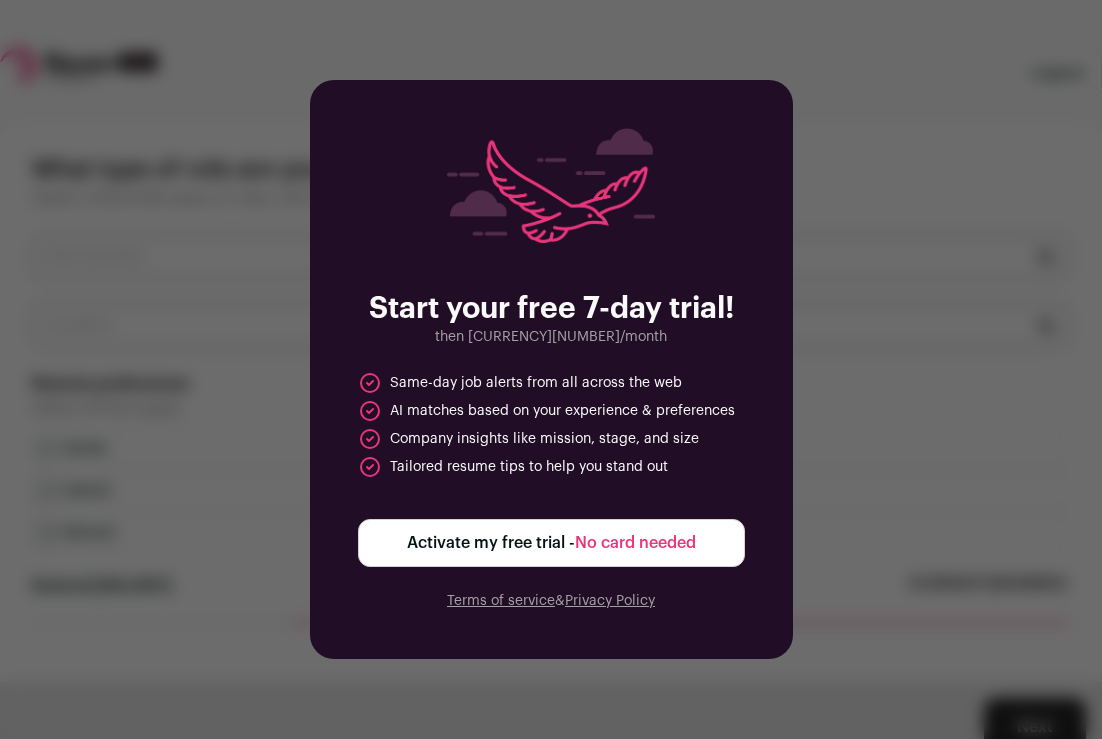 click at bounding box center (551, 185) 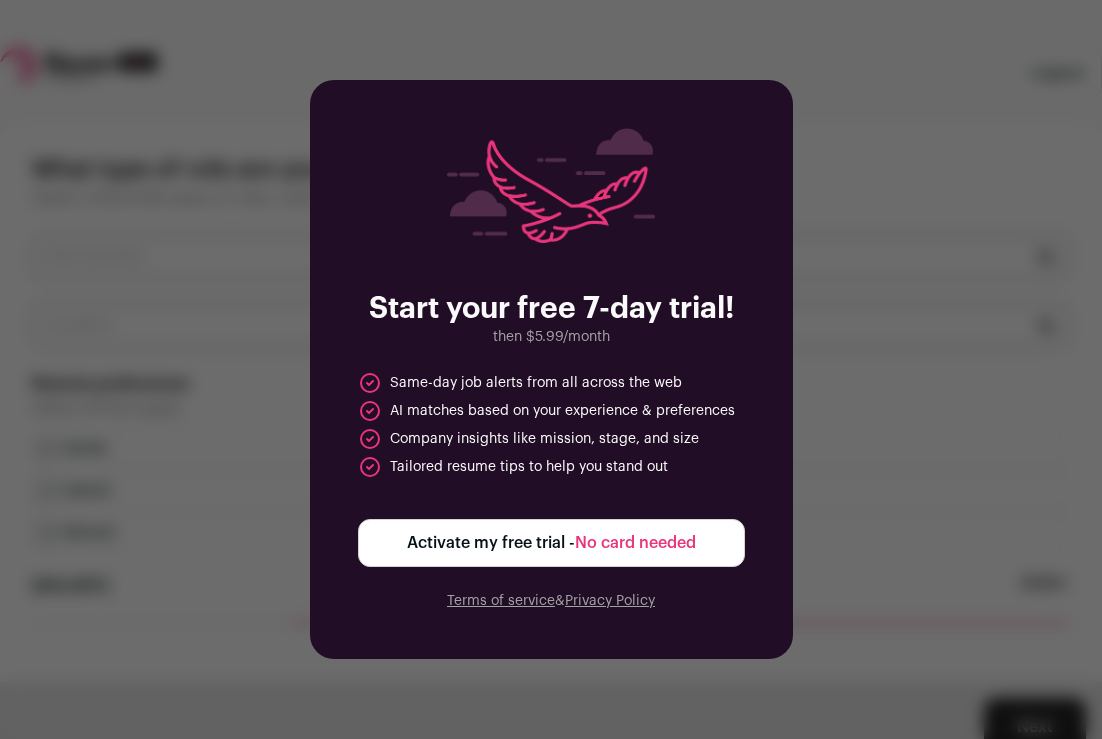 scroll, scrollTop: 0, scrollLeft: 0, axis: both 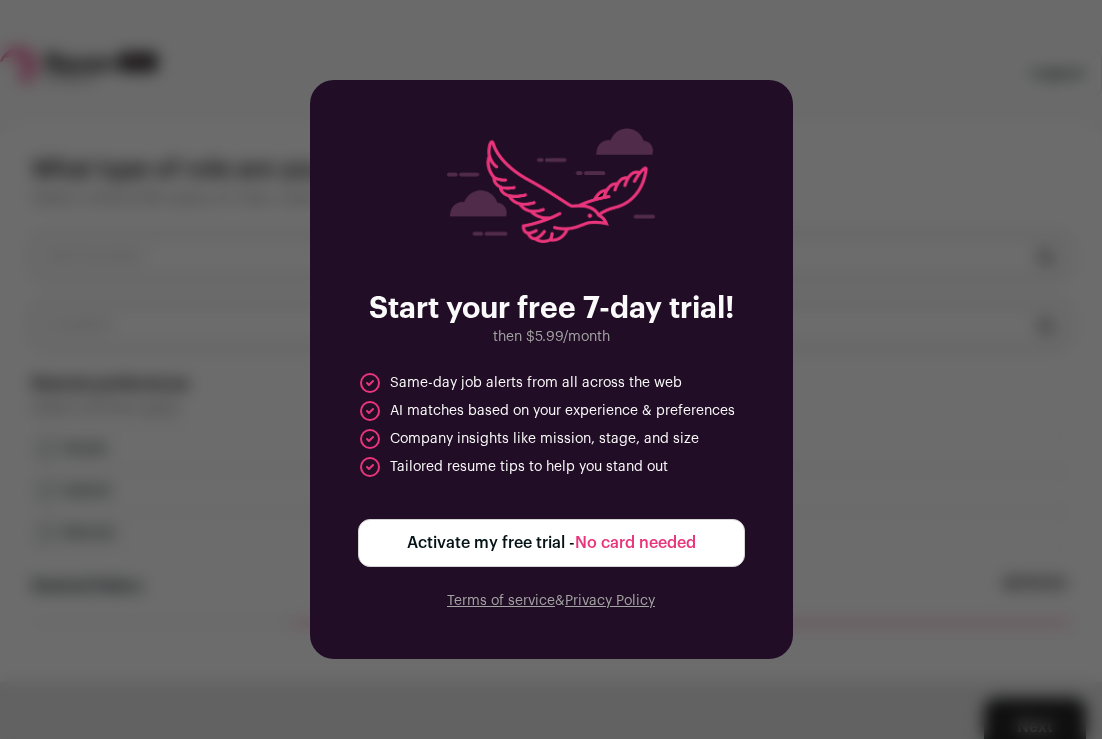 click on "Start your free 7-day trial!
then $5.99/month
Same-day job alerts from all across the web
AI matches based on your experience & preferences
Company insights like mission, stage, and size
Tailored resume tips to help you stand out
Activate my free trial -
No card needed
Terms of service
&
Privacy Policy" at bounding box center (551, 369) 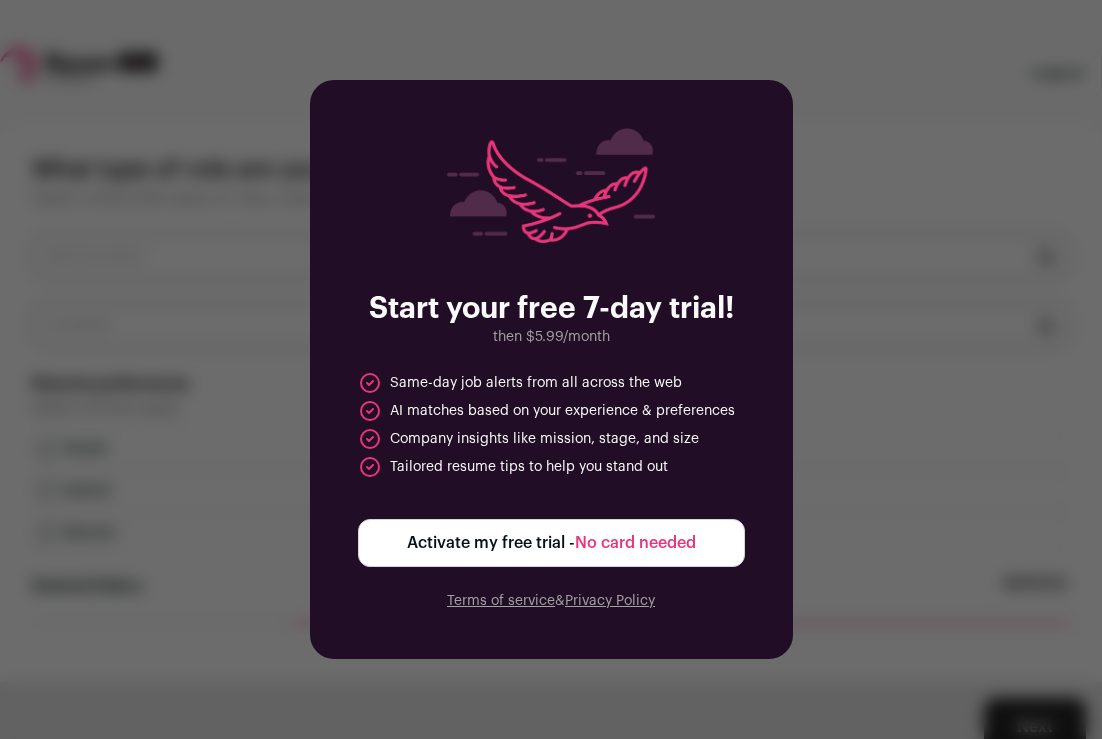 click on "Start your free 7-day trial!
then $5.99/month
Same-day job alerts from all across the web
AI matches based on your experience & preferences
Company insights like mission, stage, and size
Tailored resume tips to help you stand out
Activate my free trial -
No card needed
Terms of service
&
Privacy Policy" at bounding box center [551, 369] 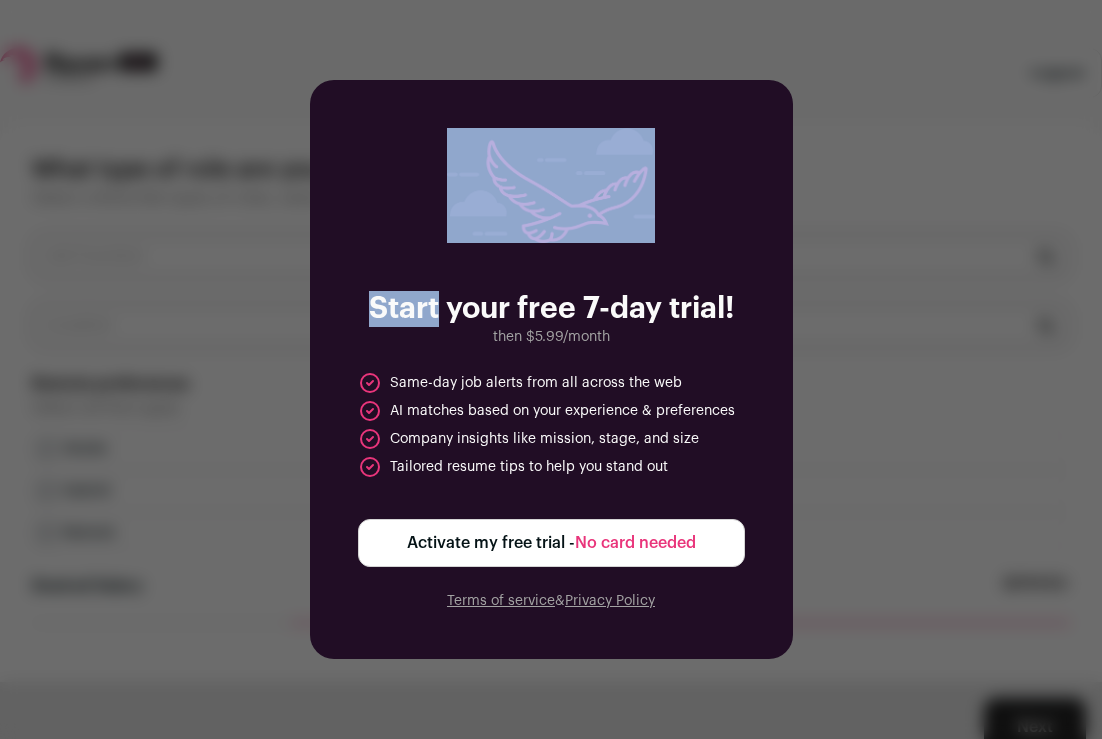 click on "Start your free 7-day trial!
then $5.99/month
Same-day job alerts from all across the web
AI matches based on your experience & preferences
Company insights like mission, stage, and size
Tailored resume tips to help you stand out
Activate my free trial -
No card needed
Terms of service
&
Privacy Policy" at bounding box center (551, 369) 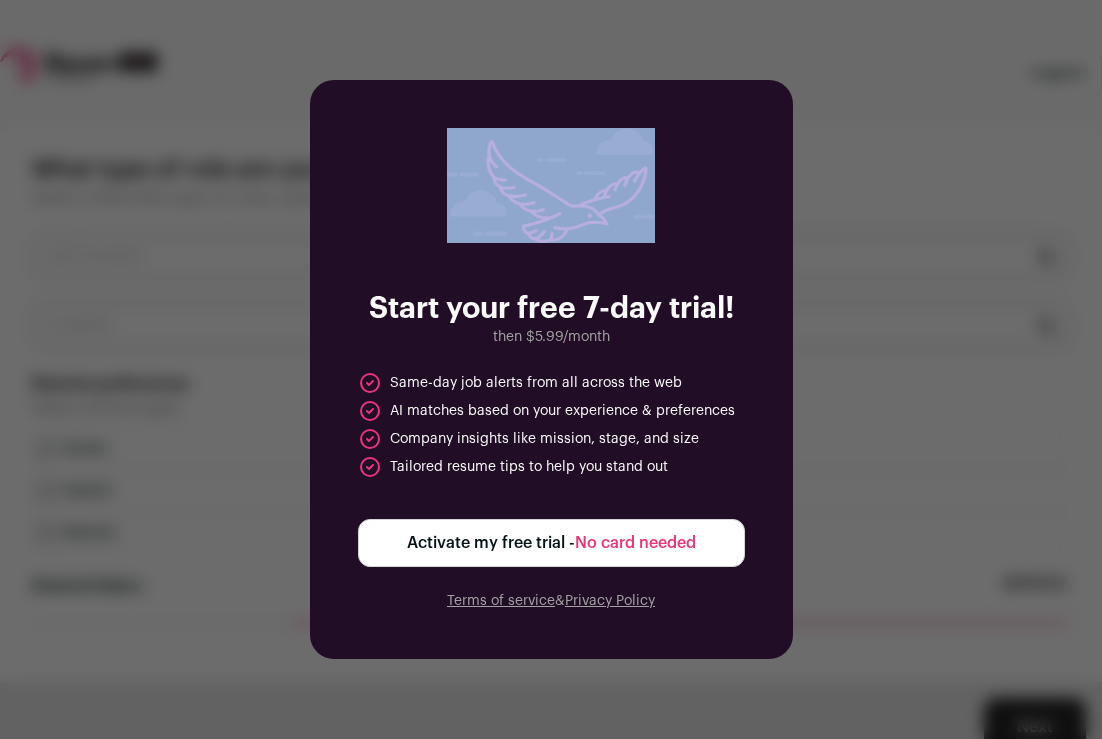 click on "Start your free 7-day trial!
then $5.99/month
Same-day job alerts from all across the web
AI matches based on your experience & preferences
Company insights like mission, stage, and size
Tailored resume tips to help you stand out
Activate my free trial -
No card needed
Terms of service
&
Privacy Policy" at bounding box center [551, 369] 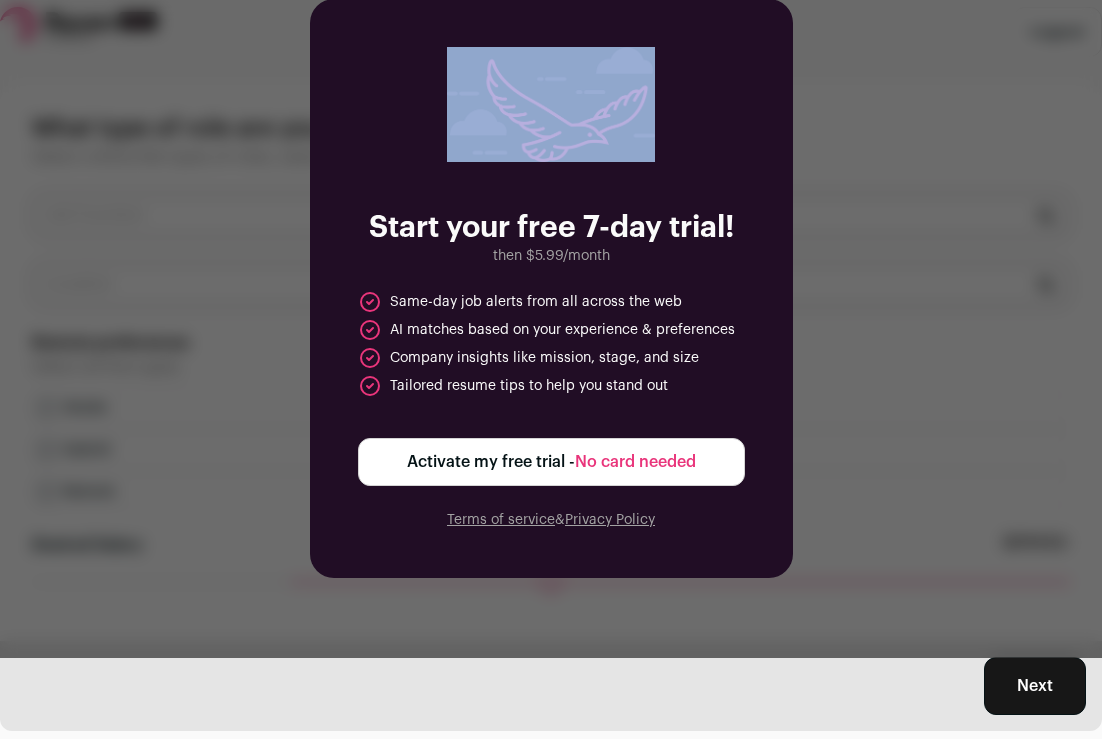 scroll, scrollTop: 0, scrollLeft: 0, axis: both 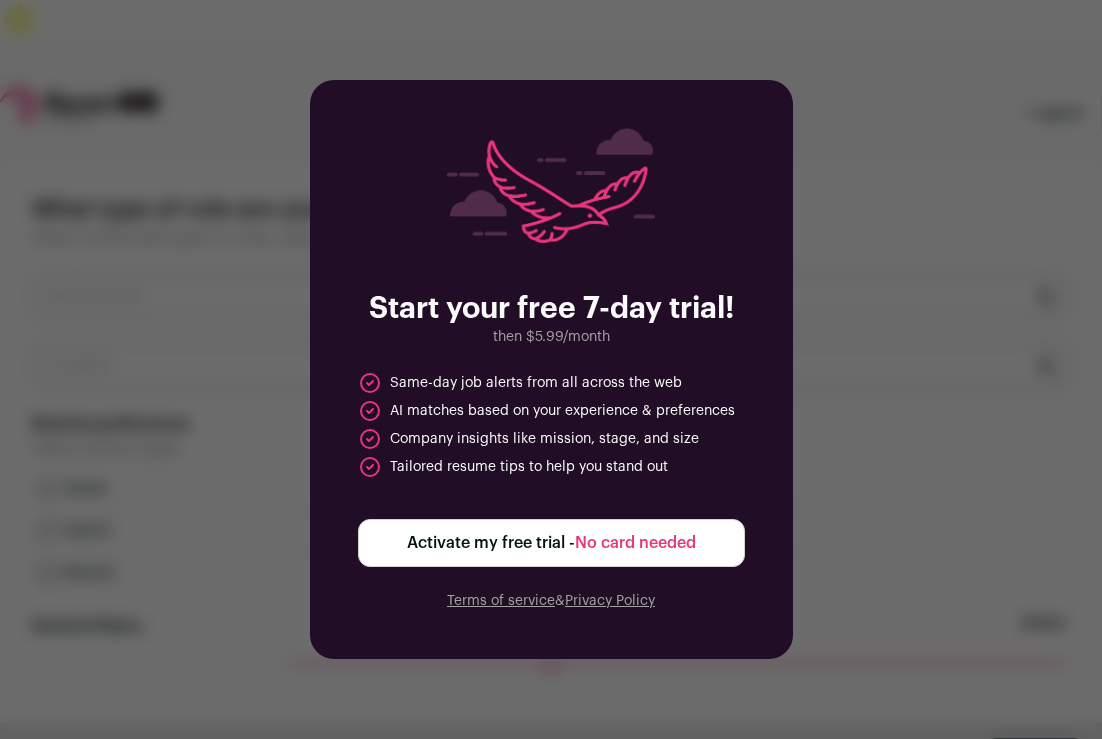 click on "Activate my free trial -
No card needed" at bounding box center [551, 543] 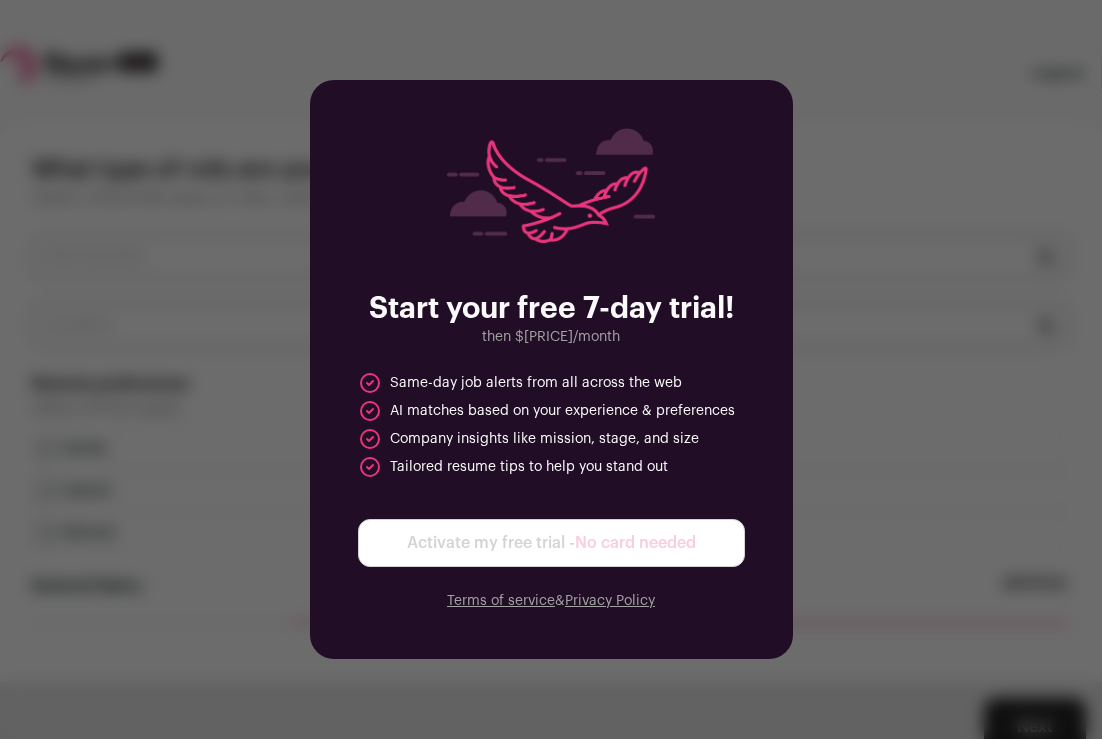 click on "Activate my free trial -
No card needed" at bounding box center [551, 543] 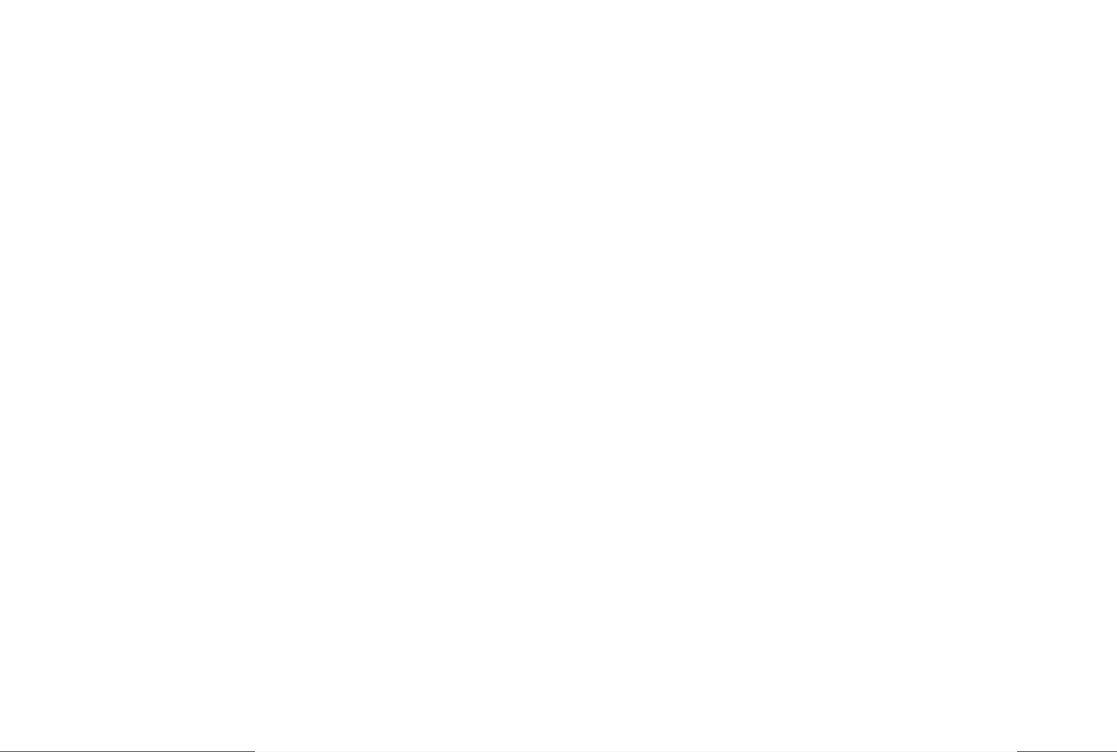 scroll, scrollTop: 0, scrollLeft: 0, axis: both 